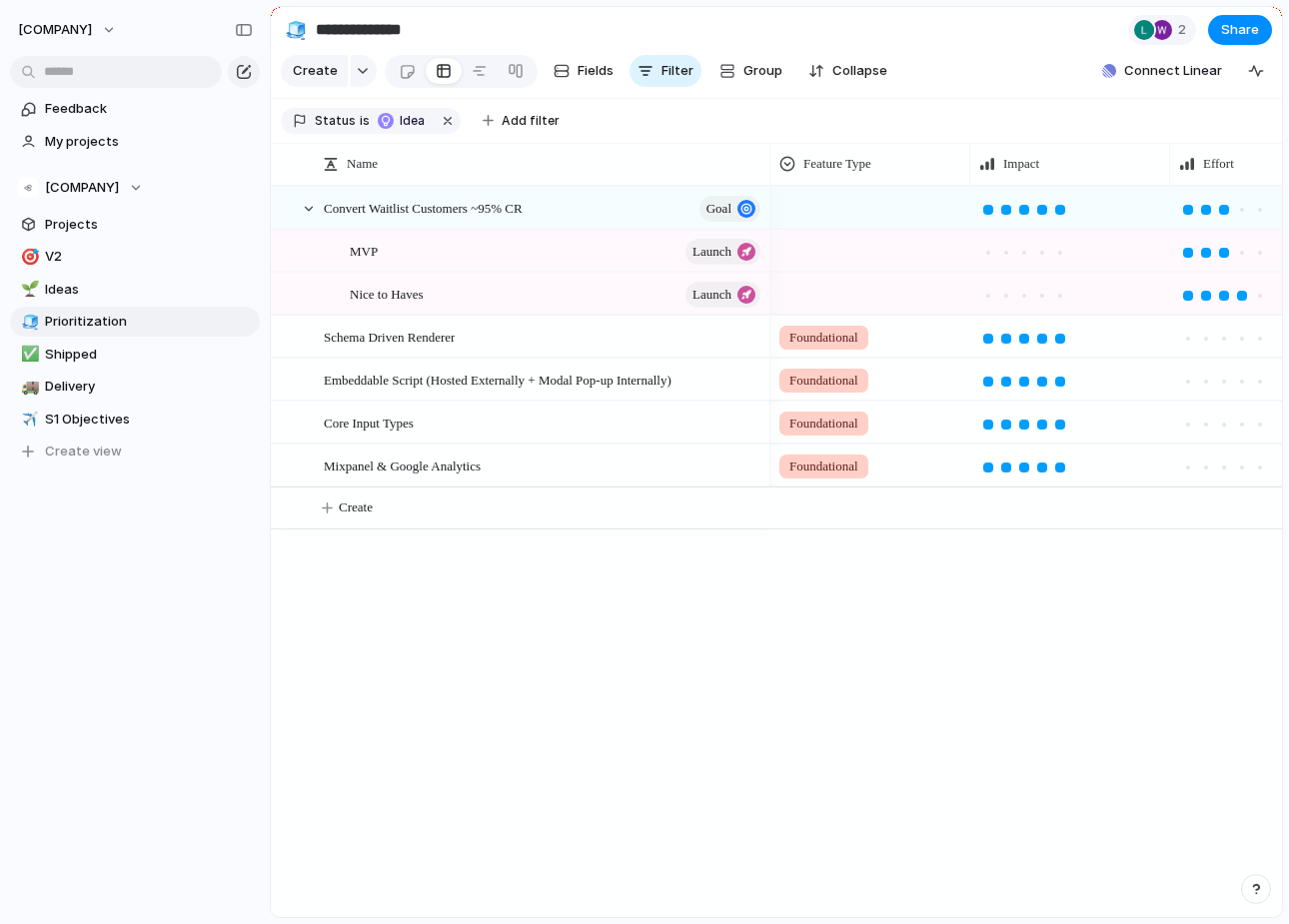 scroll, scrollTop: 0, scrollLeft: 0, axis: both 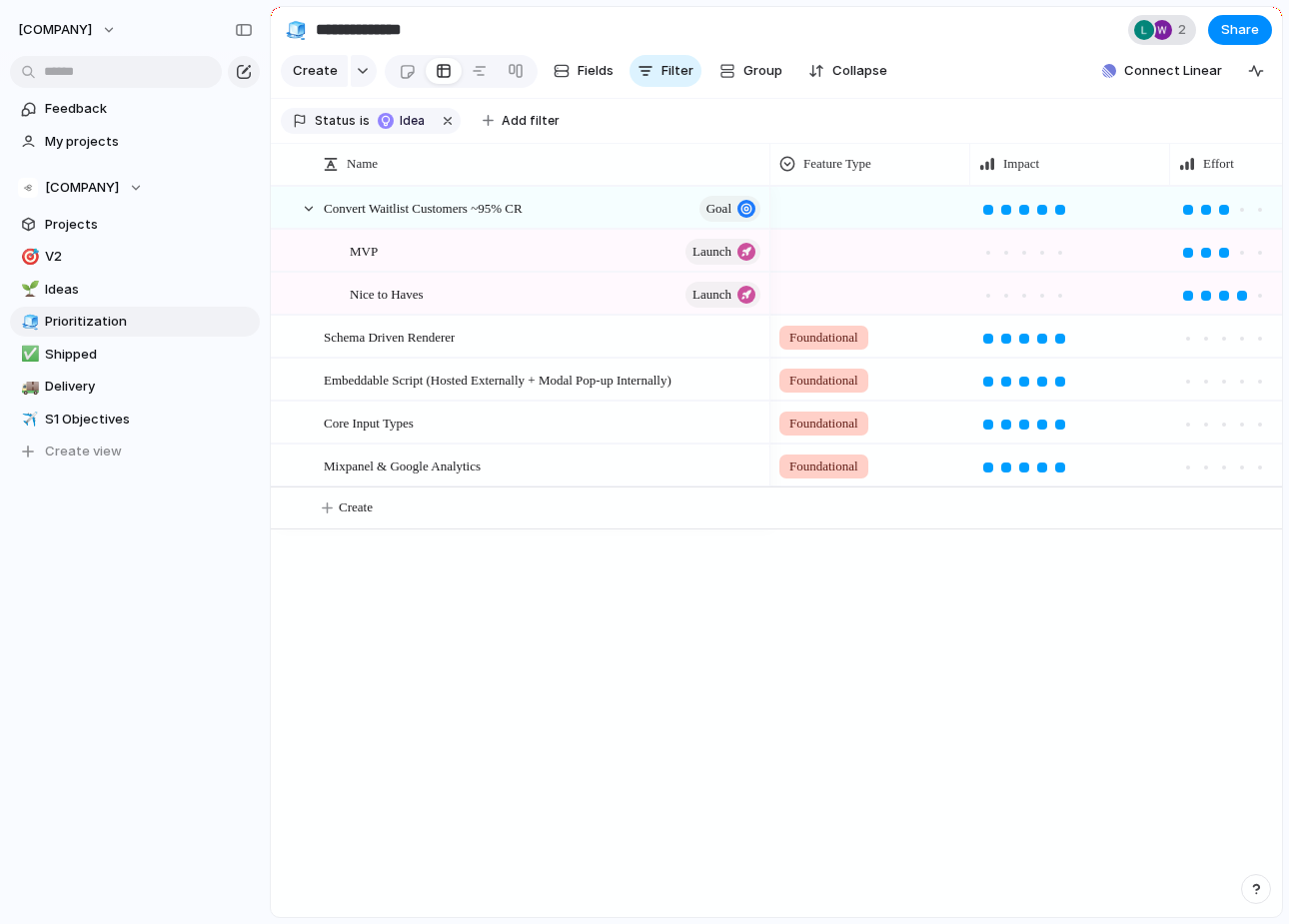 click at bounding box center [1144, 30] 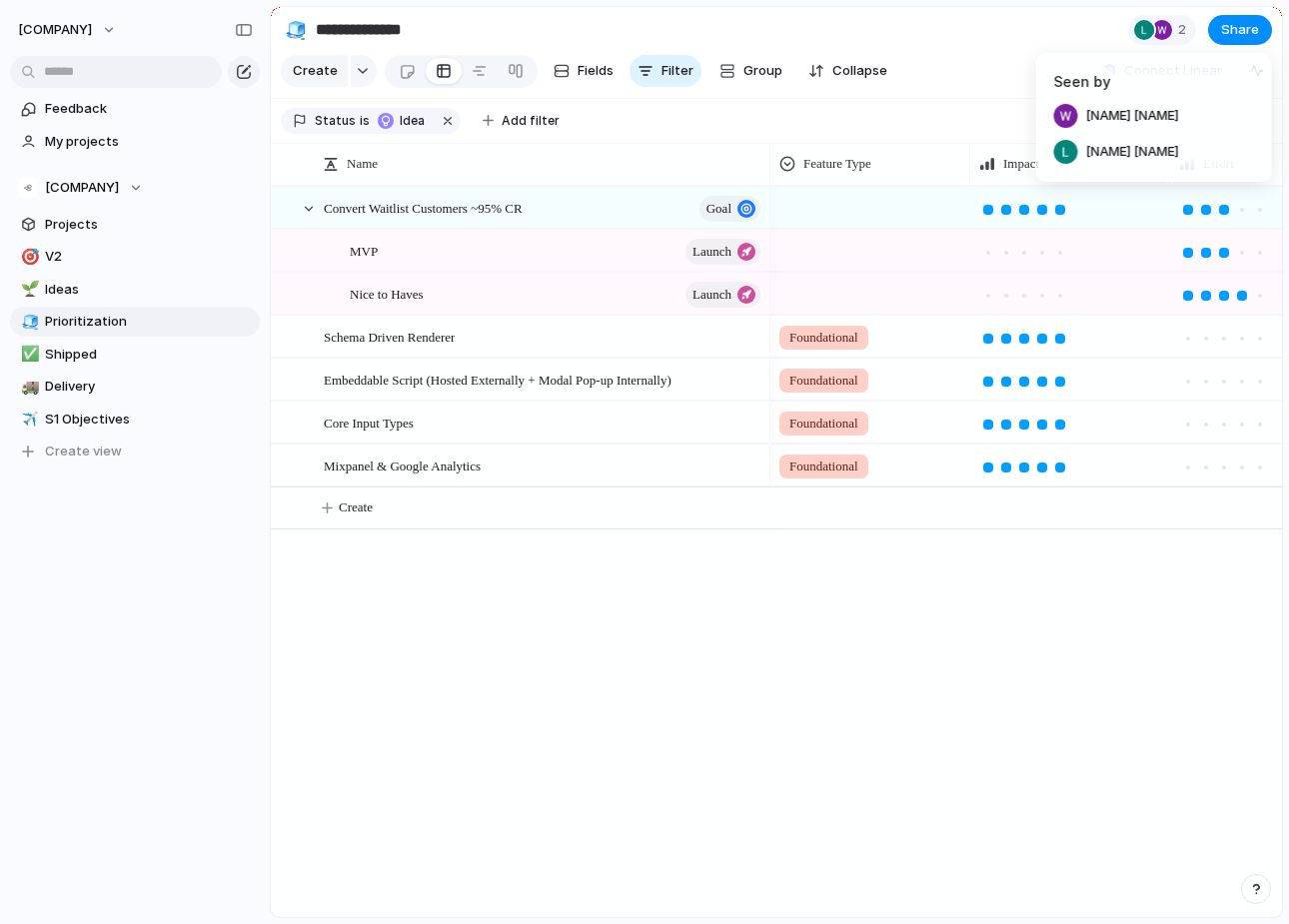 click on "[NAME] [NAME]" at bounding box center (1132, 116) 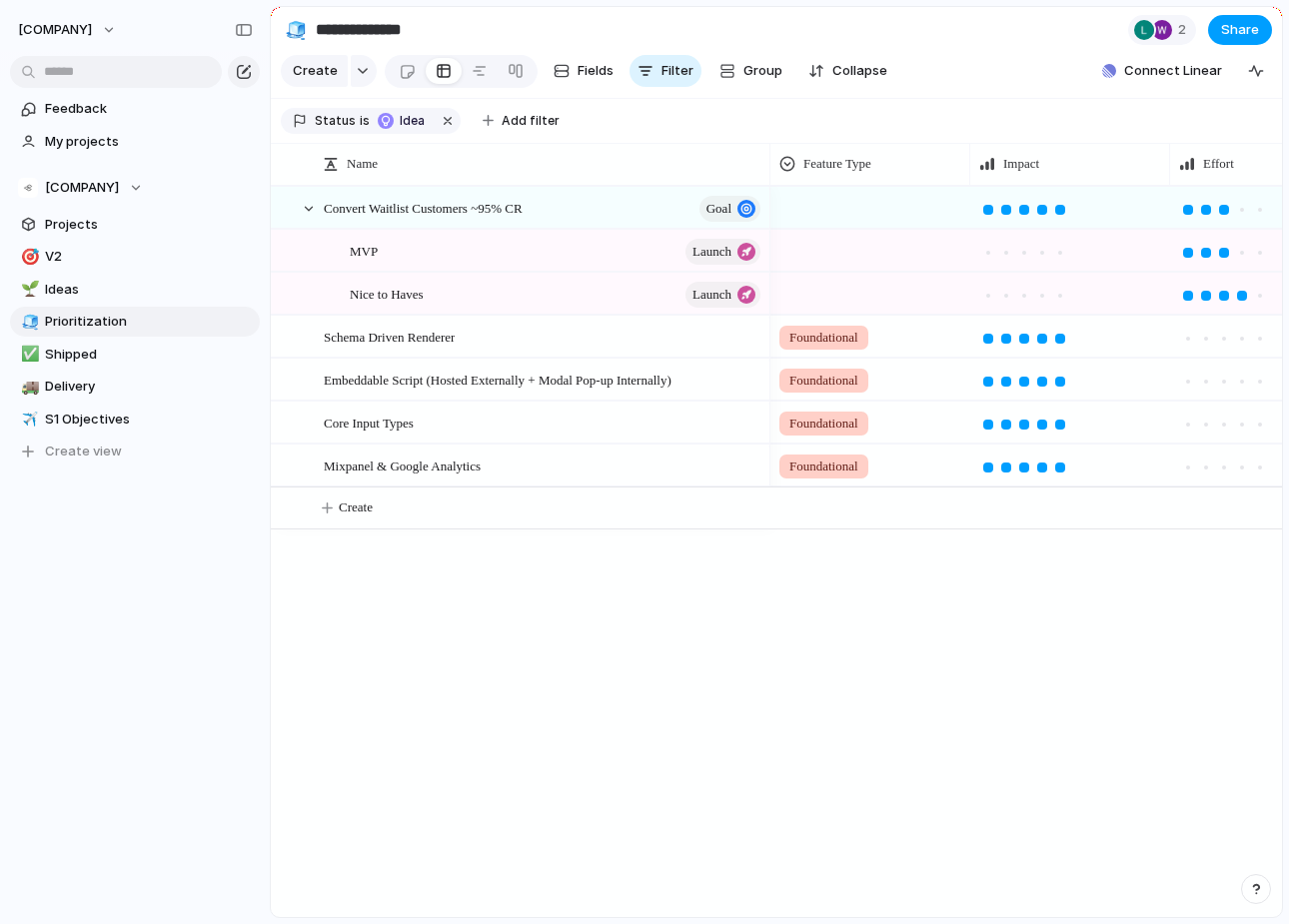 click on "Share" at bounding box center [1240, 30] 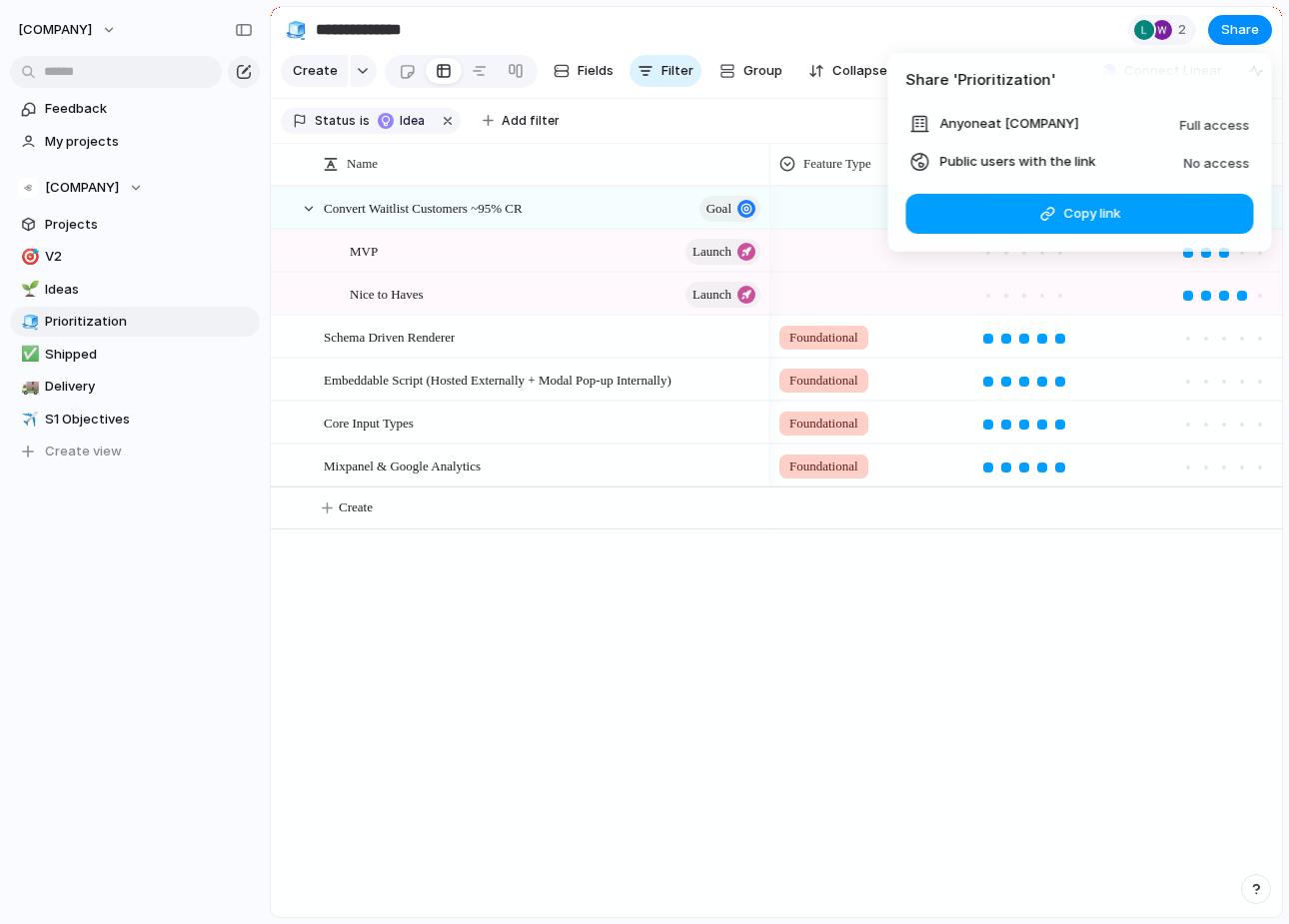 click on "Copy link" at bounding box center [1091, 214] 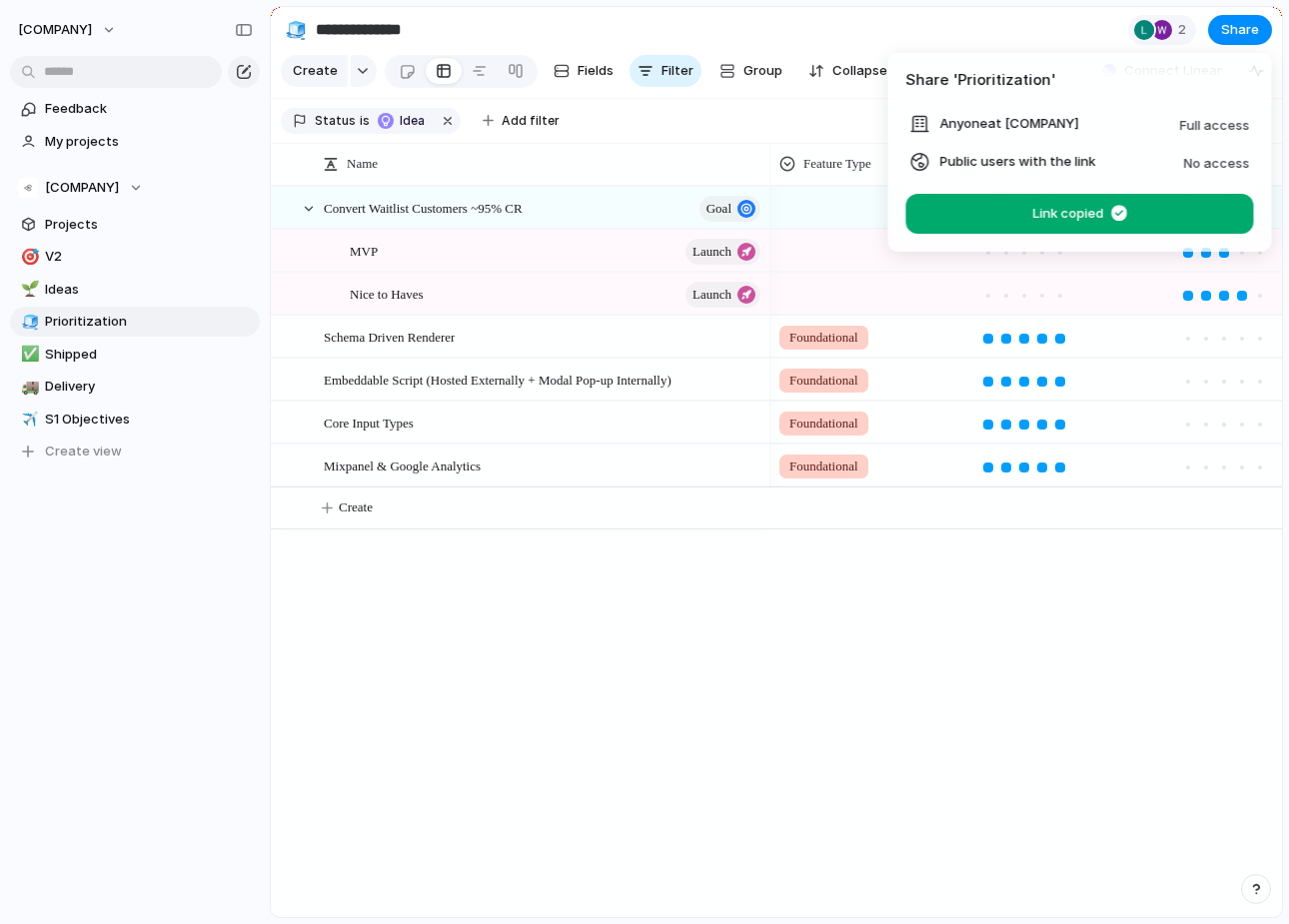 click on "Copy link" at bounding box center [1080, 214] 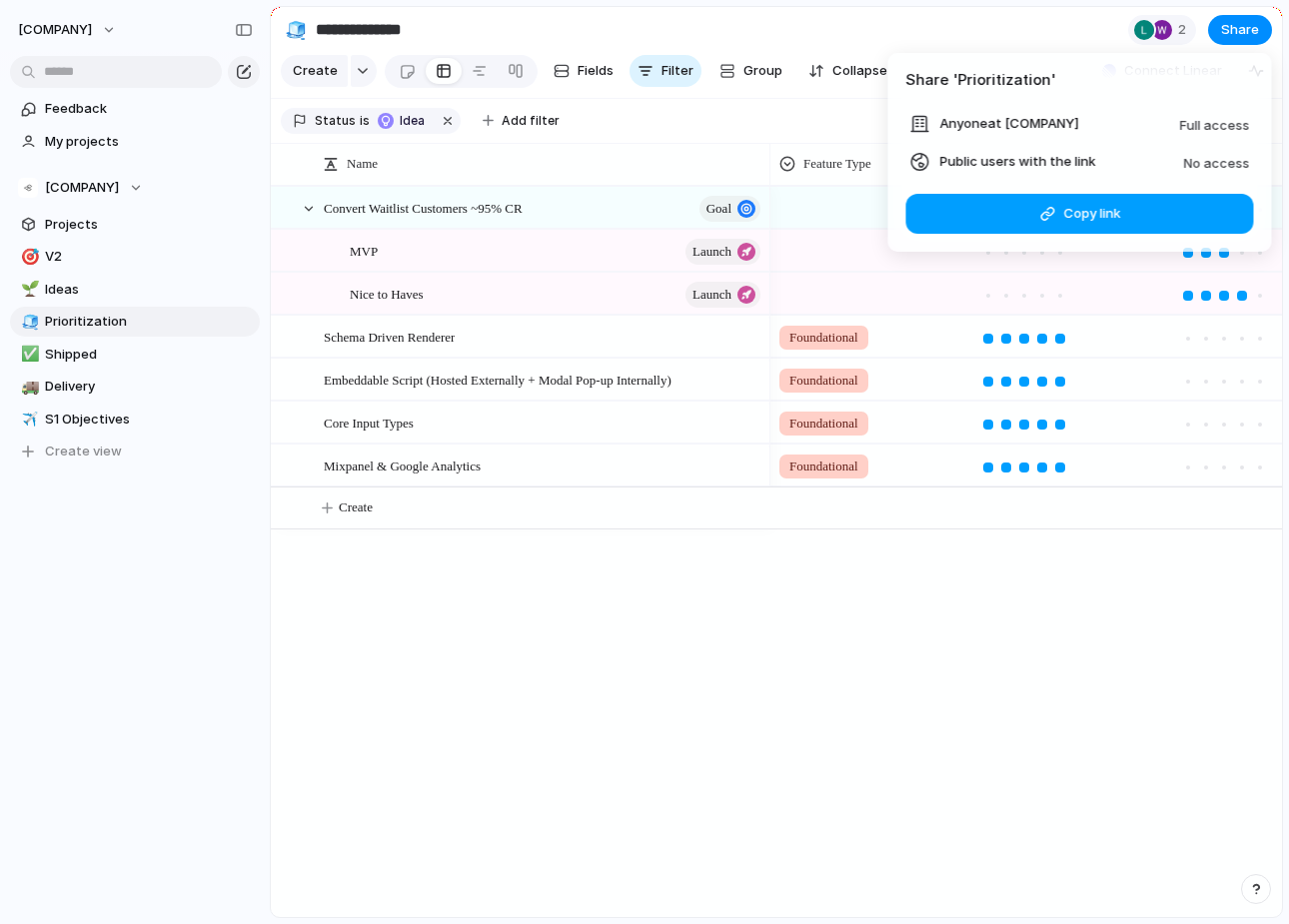 click on "Copy link" at bounding box center [1080, 214] 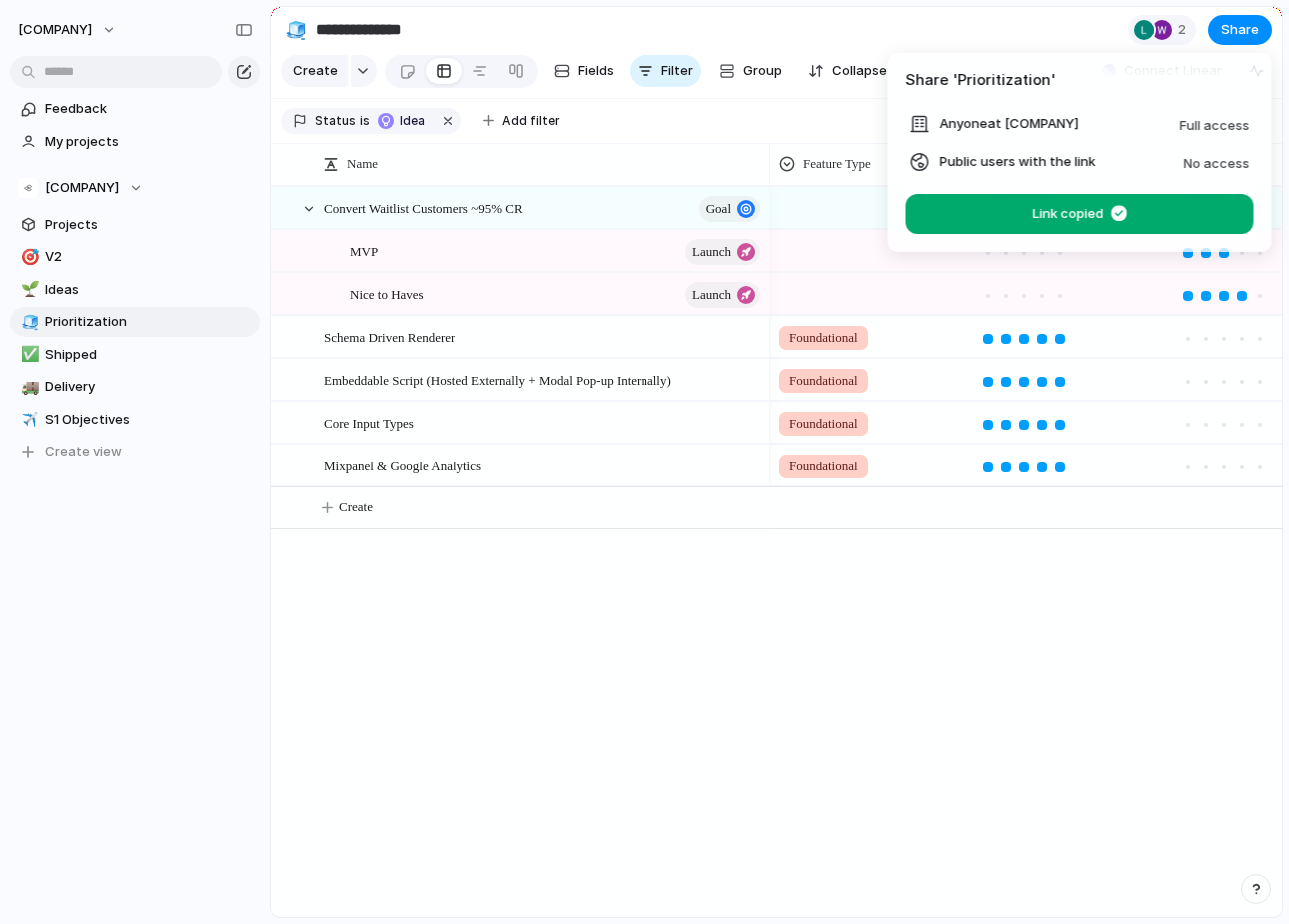 click on "Copy link" at bounding box center [1080, 214] 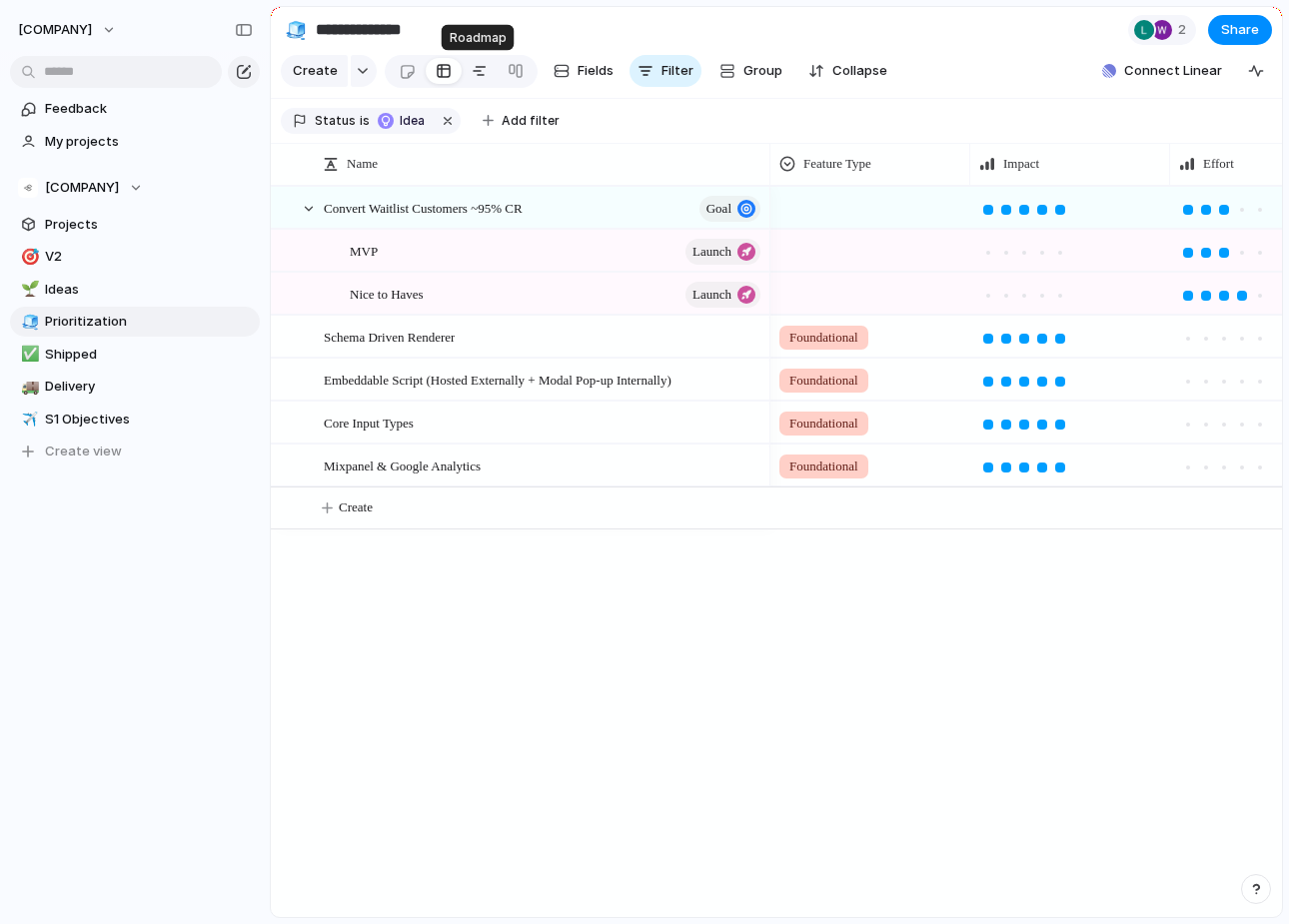 click at bounding box center (480, 71) 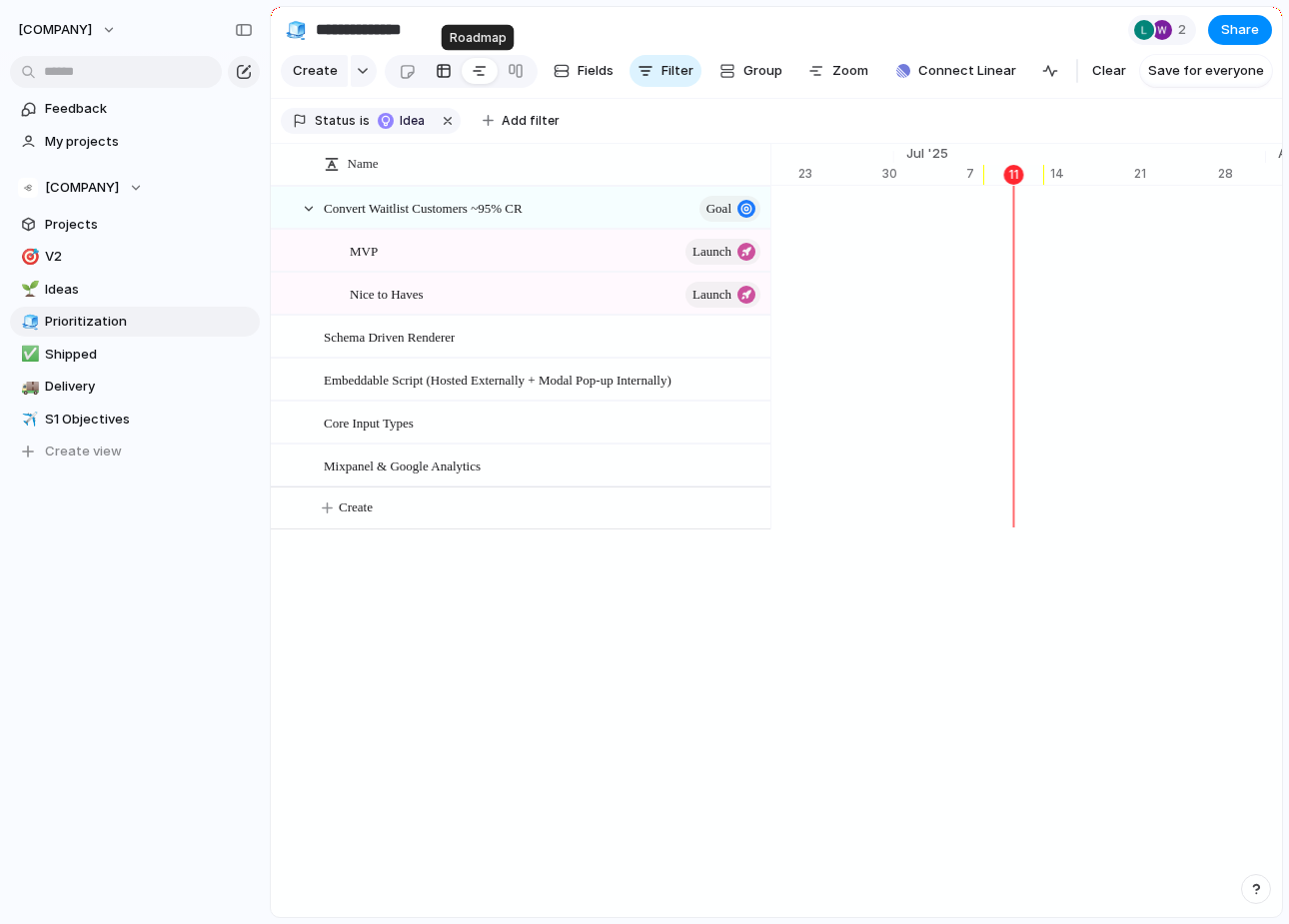 scroll, scrollTop: 0, scrollLeft: 13019, axis: horizontal 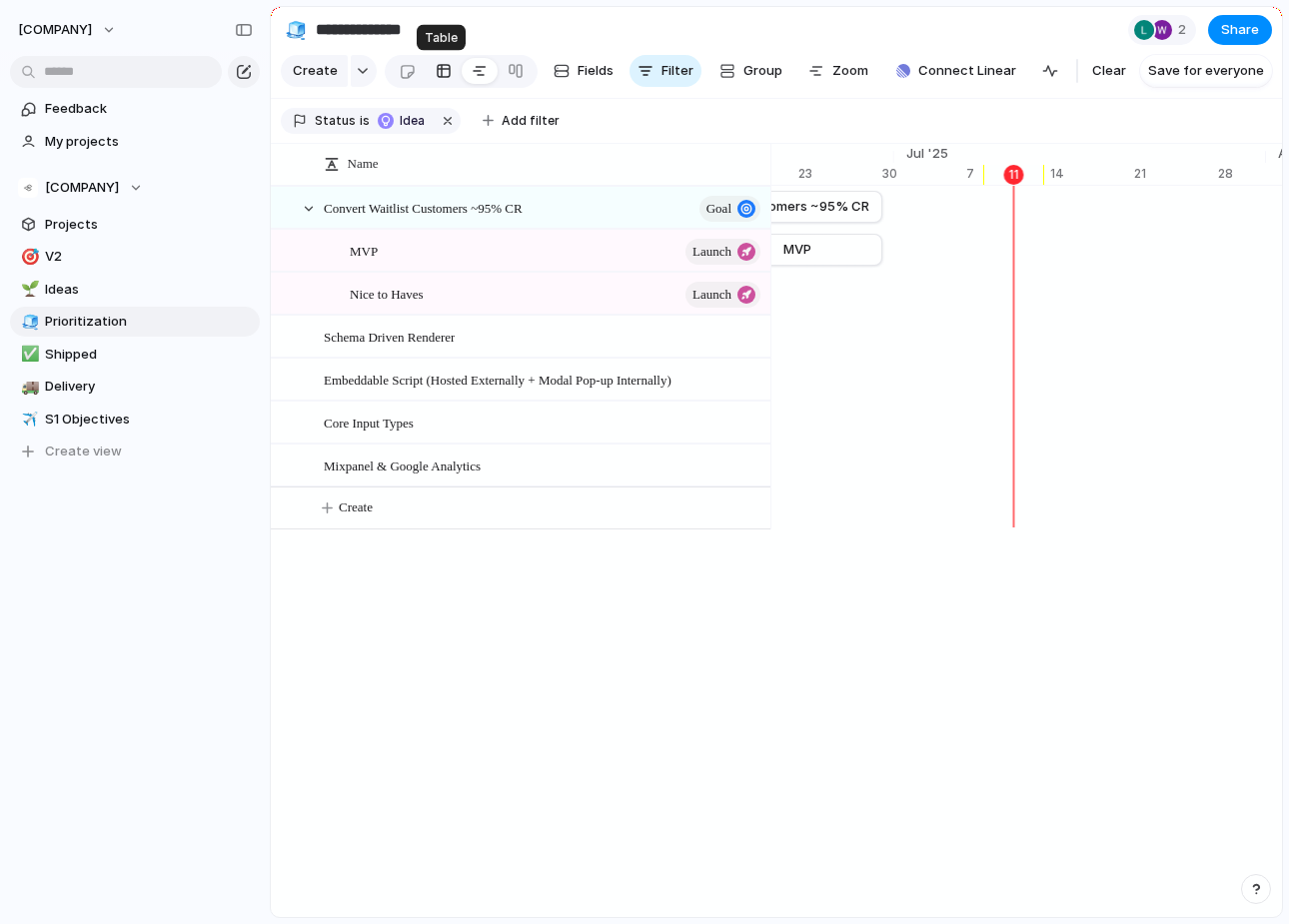 click at bounding box center (444, 71) 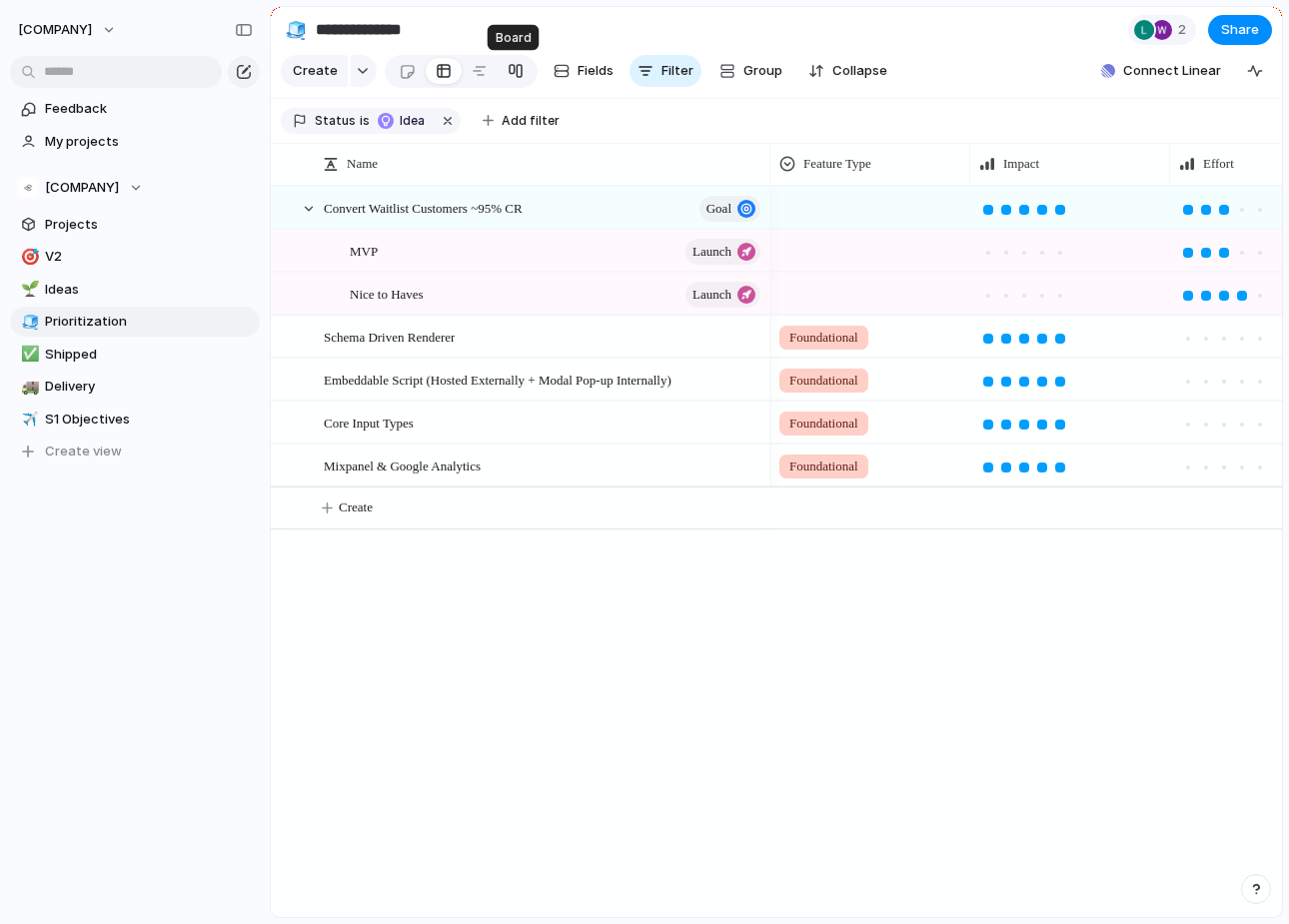 click at bounding box center (516, 71) 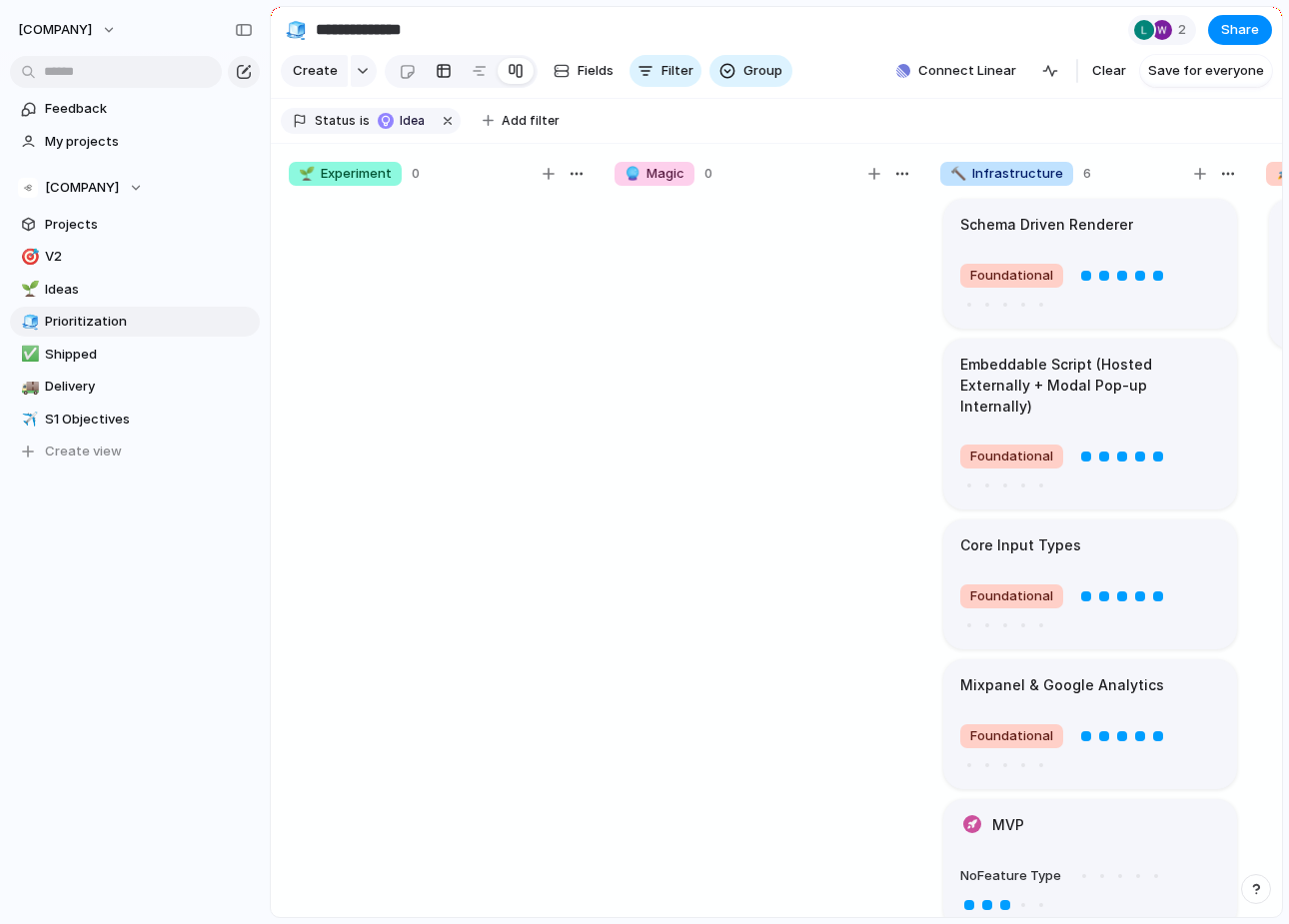 click at bounding box center (444, 71) 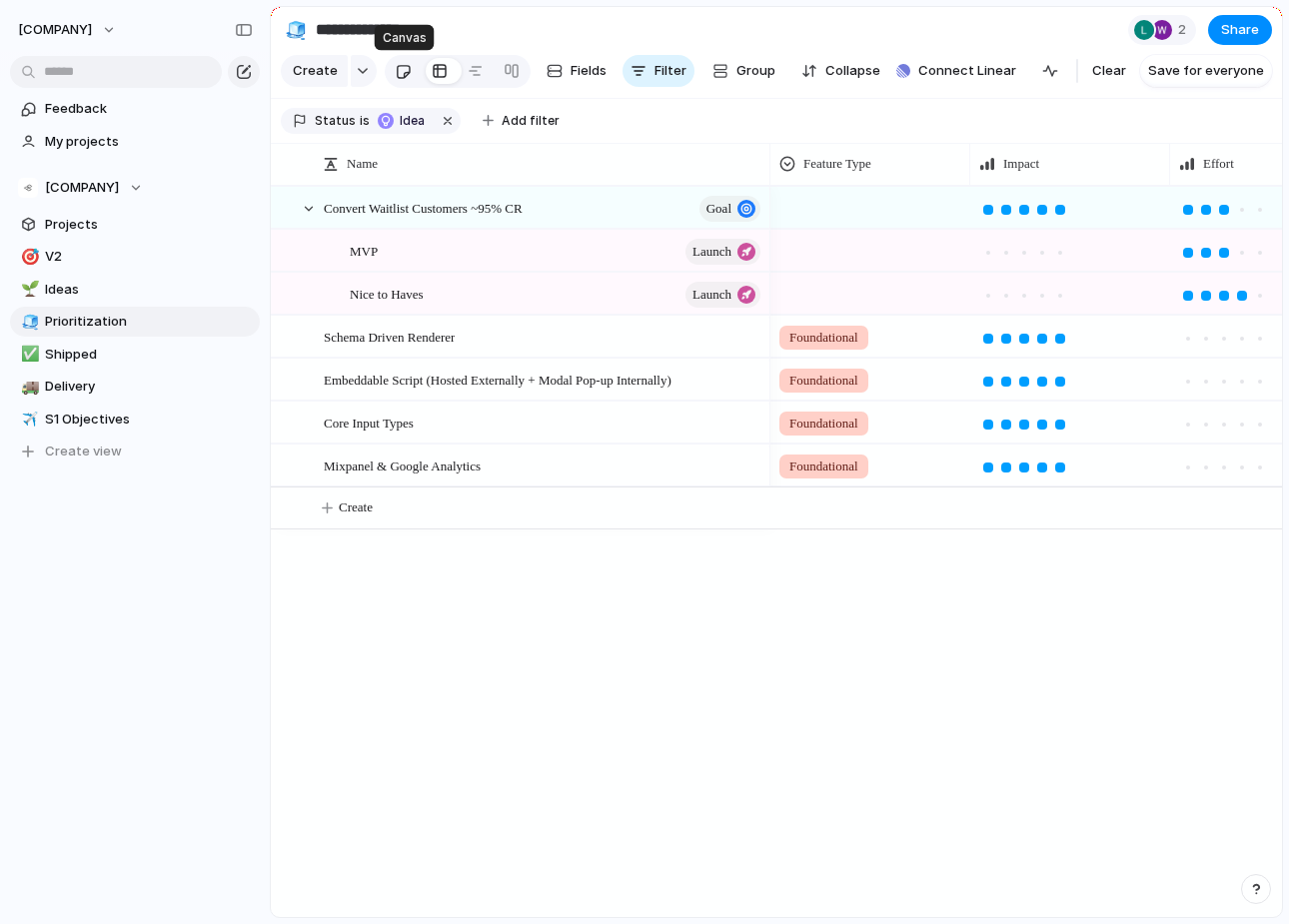 click at bounding box center (403, 71) 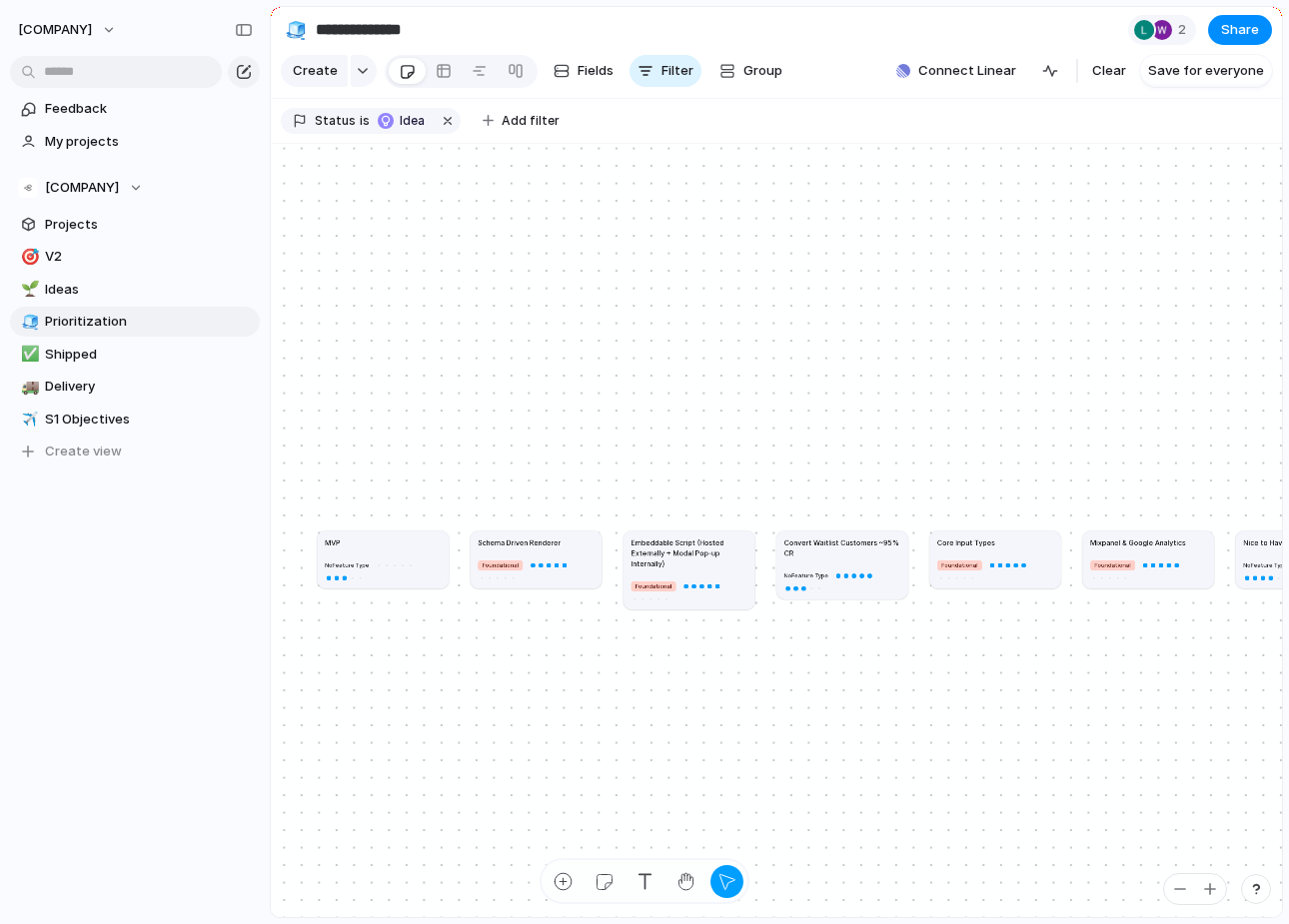 click on "Embeddable Script (Hosted Externally + Modal Pop-up Internally)" at bounding box center (688, 553) 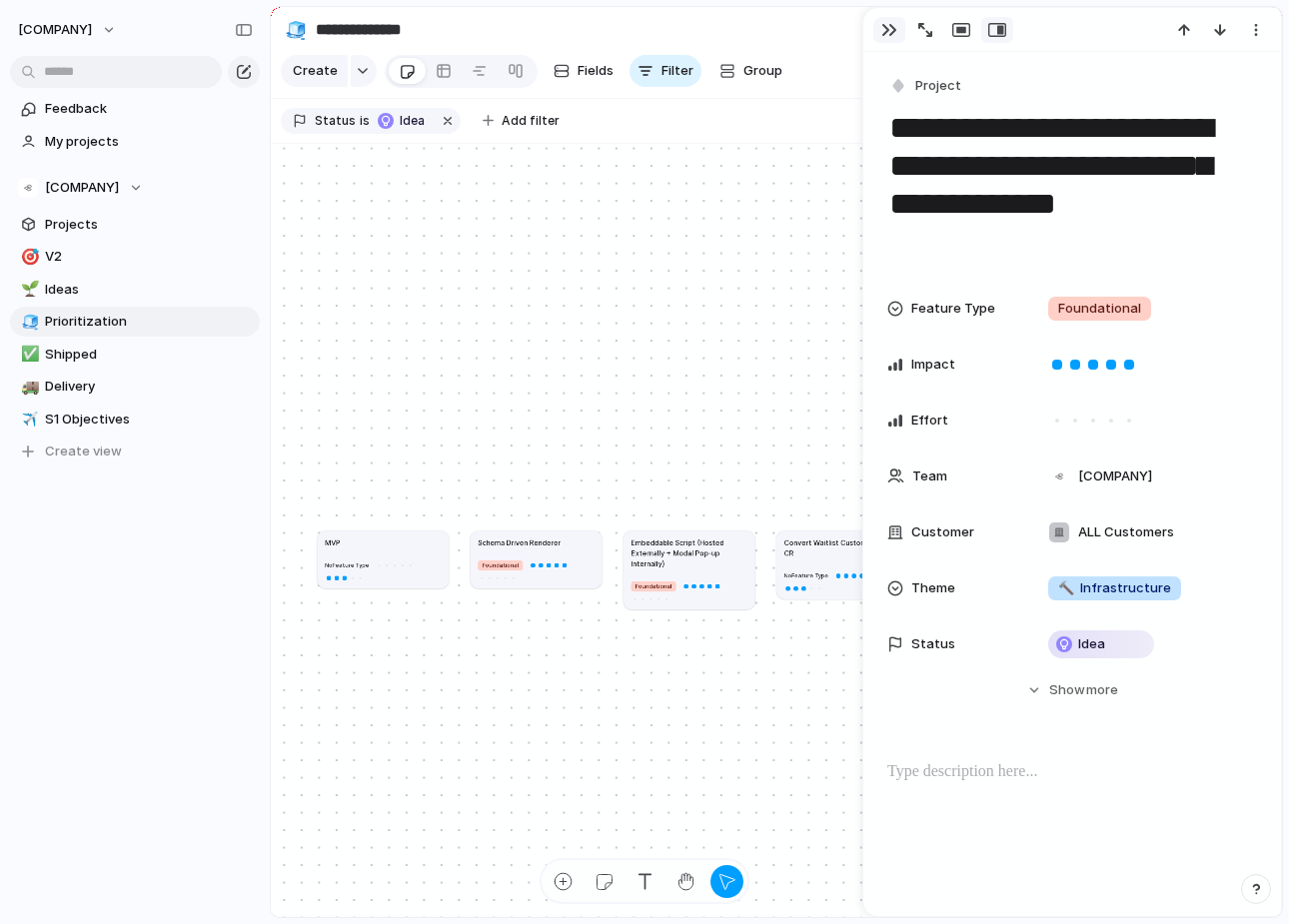 click at bounding box center (889, 30) 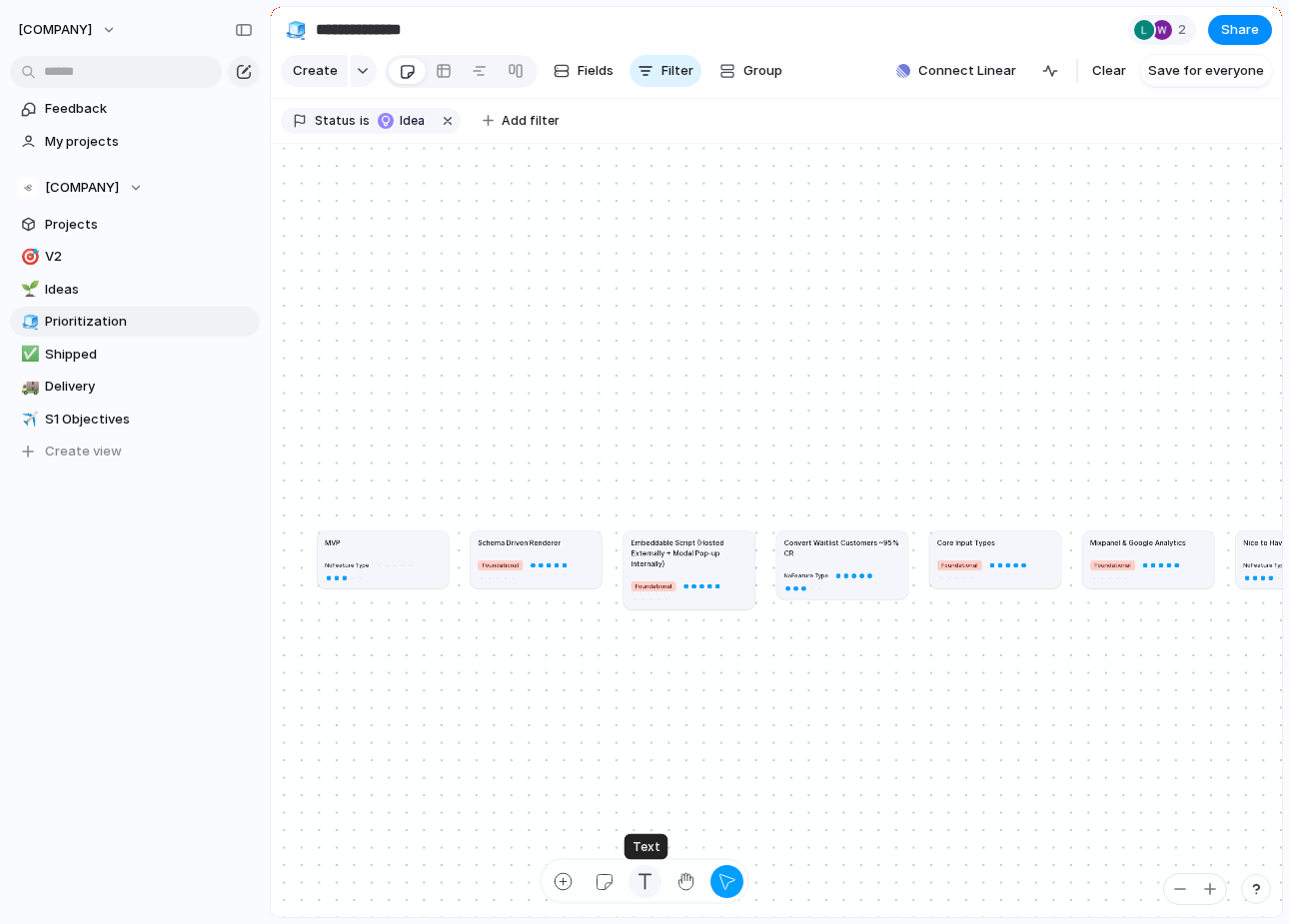 click at bounding box center (644, 881) 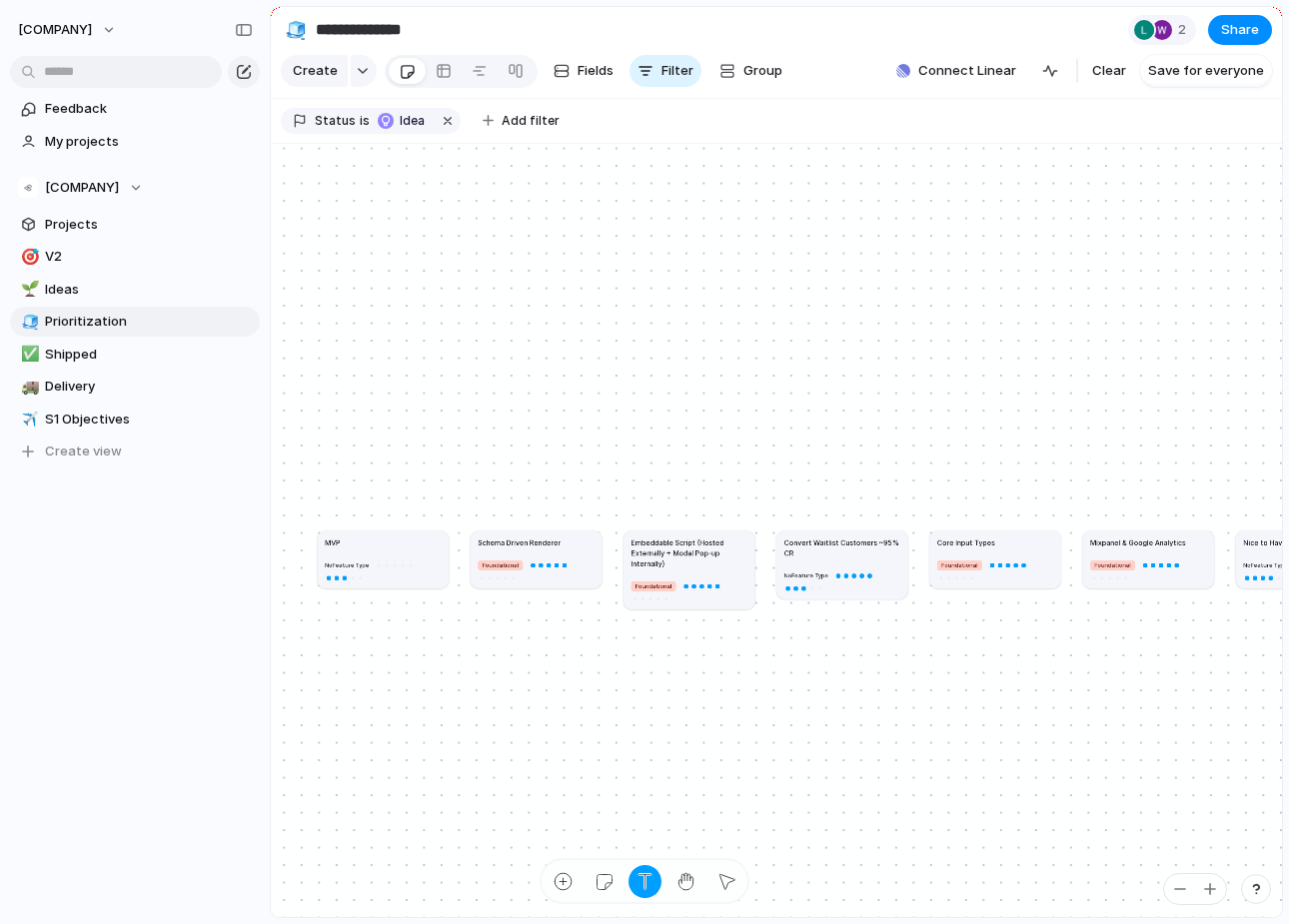 click on "MVP No  Feature Type Schema Driven Renderer Foundational Embeddable Script (Hosted Externally + Modal Pop-up Internally) Foundational Convert Waitlist Customers ~95% CR No  Feature Type Core Input Types Foundational Mixpanel & Google Analytics Foundational Nice to Haves No  Feature Type" at bounding box center (776, 530) 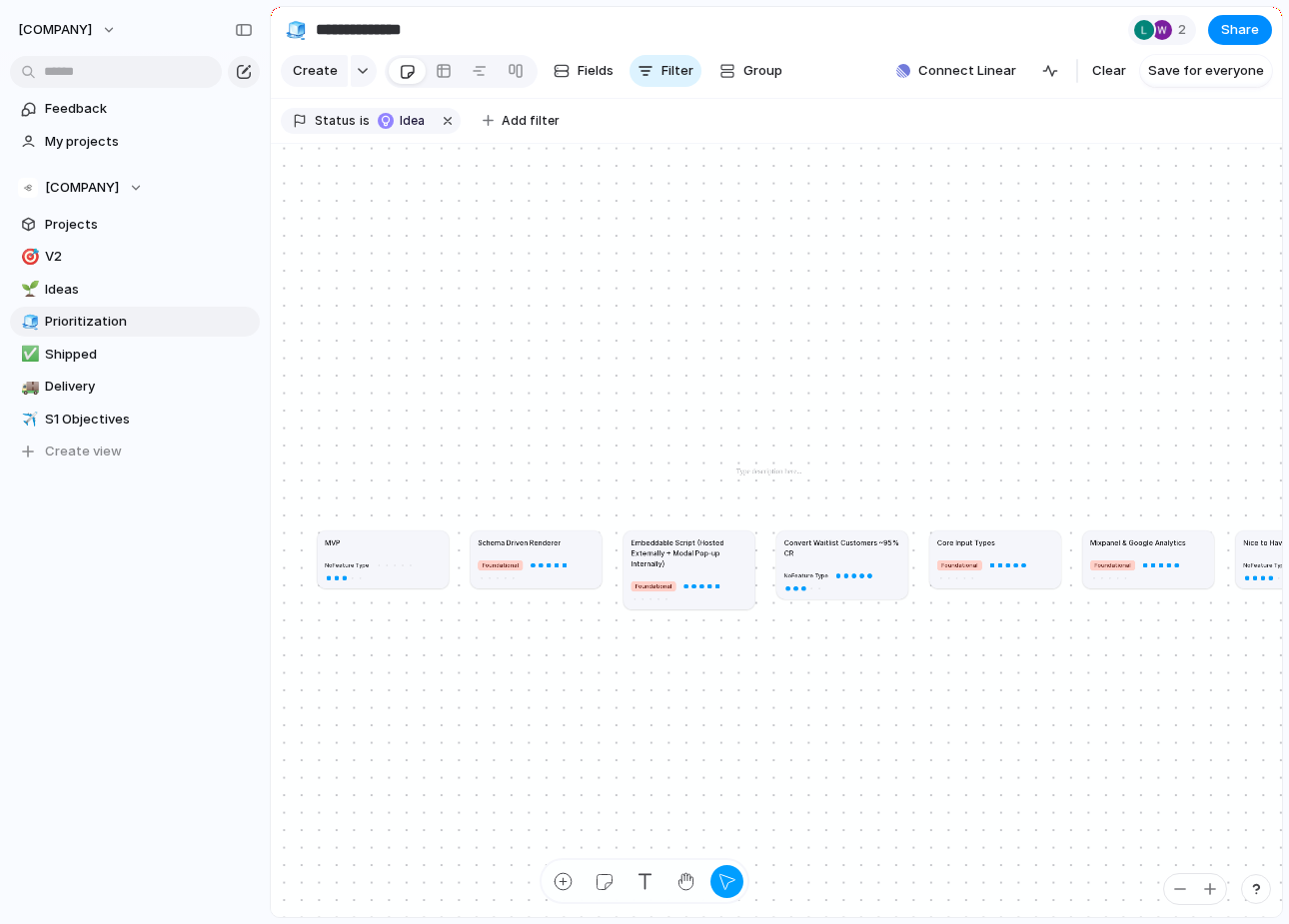 drag, startPoint x: 718, startPoint y: 438, endPoint x: 752, endPoint y: 470, distance: 46.69047 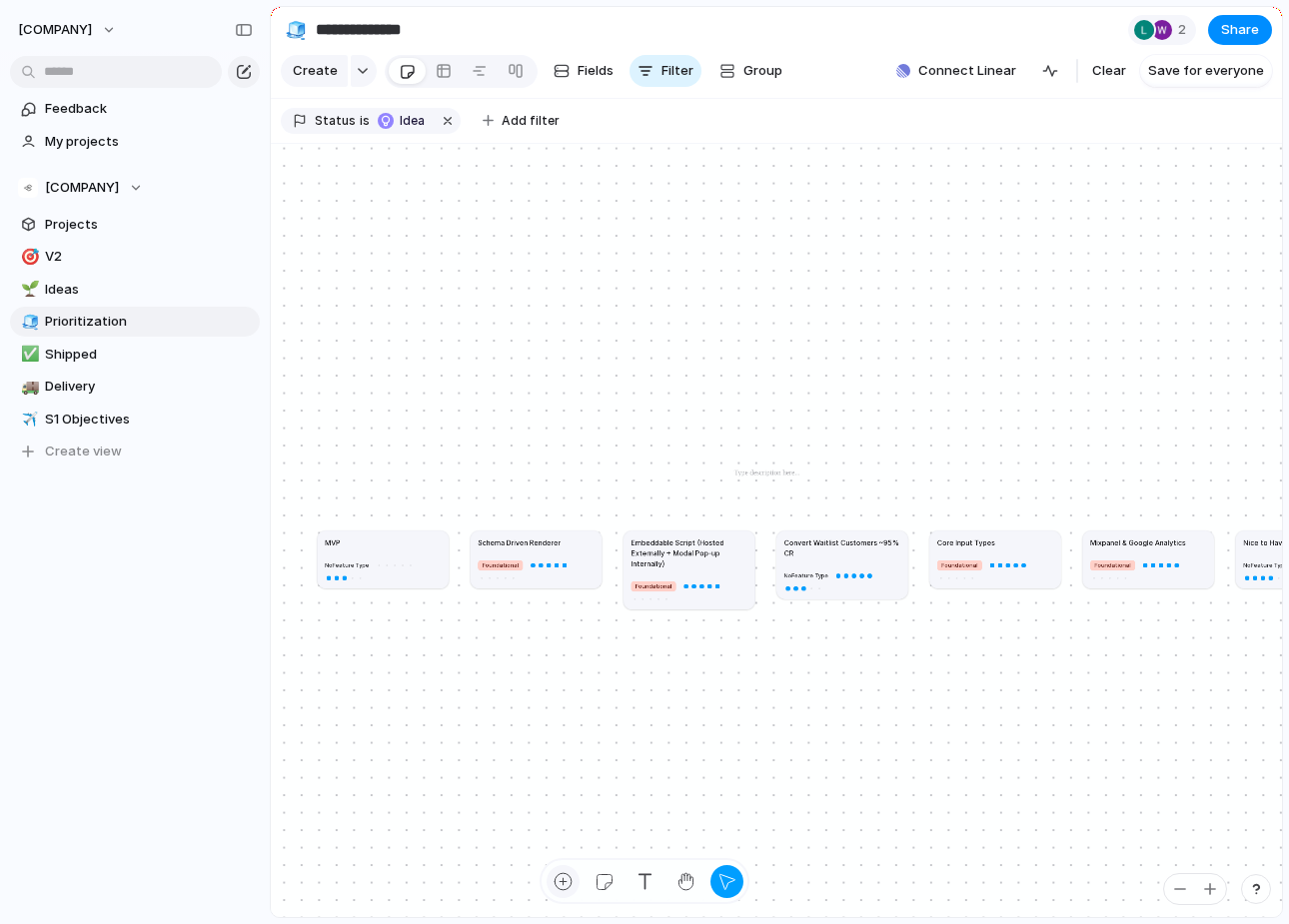 click at bounding box center [563, 881] 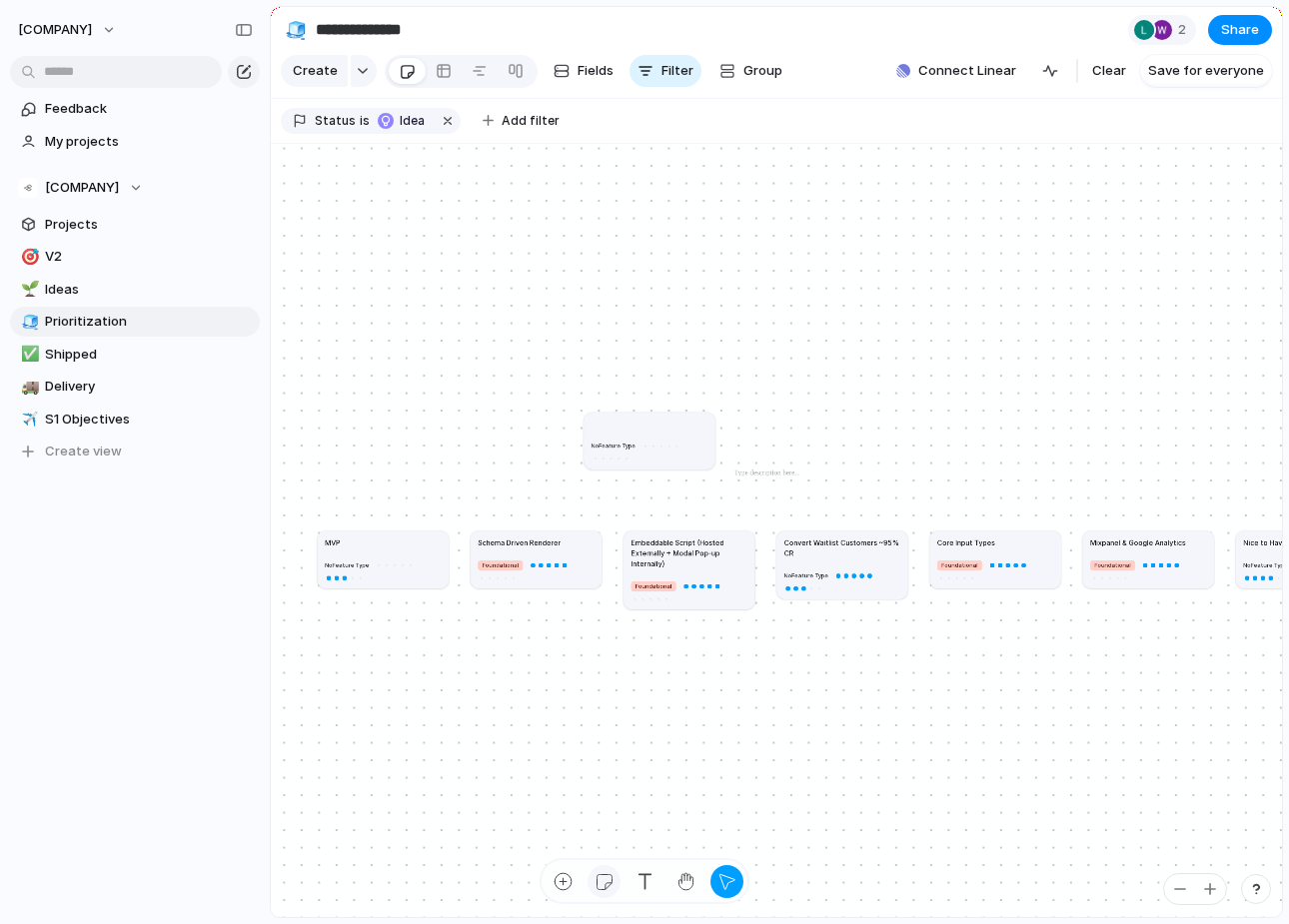 click at bounding box center [604, 881] 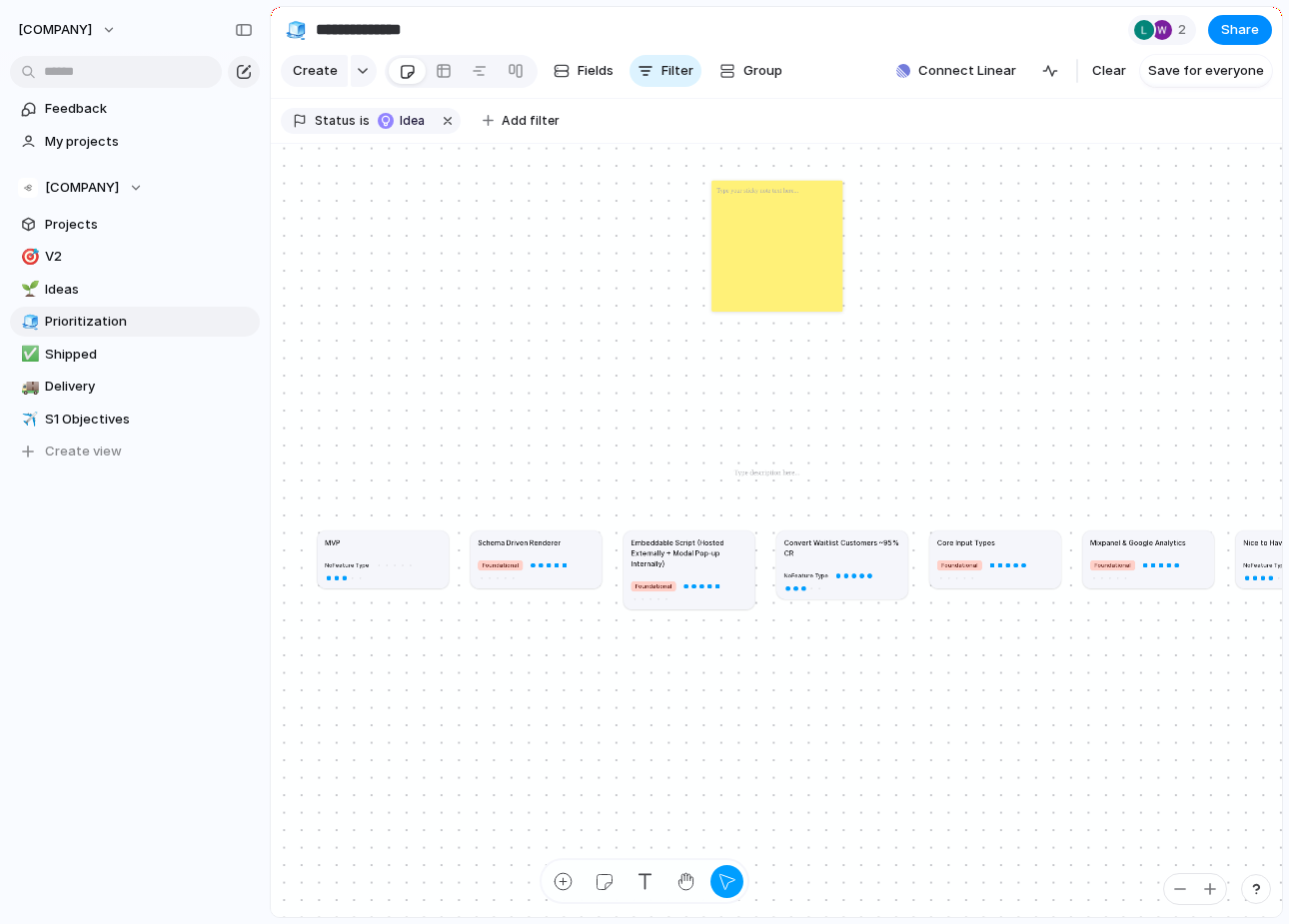 drag, startPoint x: 777, startPoint y: 246, endPoint x: 832, endPoint y: 424, distance: 186.30352 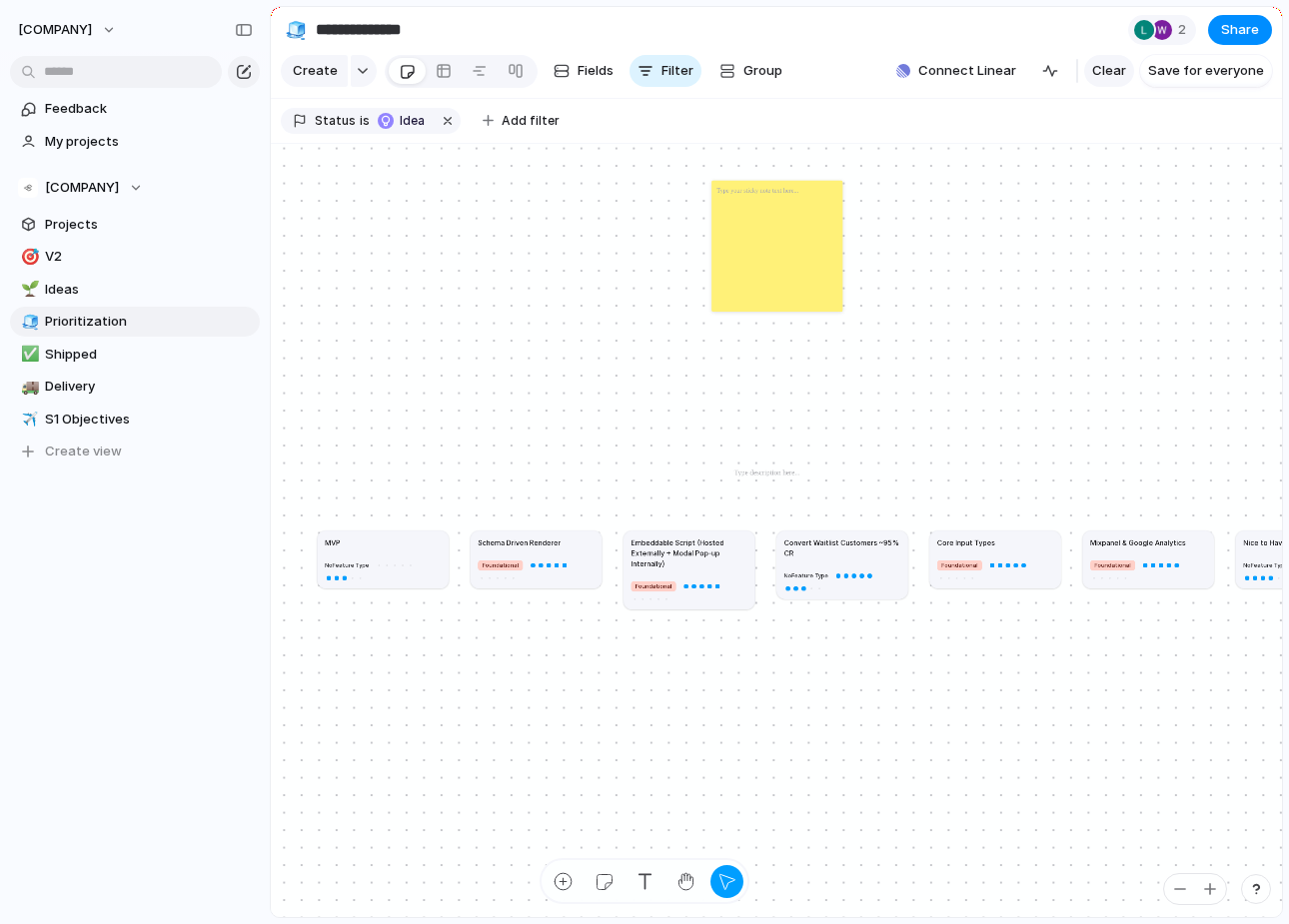 click on "Clear" at bounding box center [1109, 71] 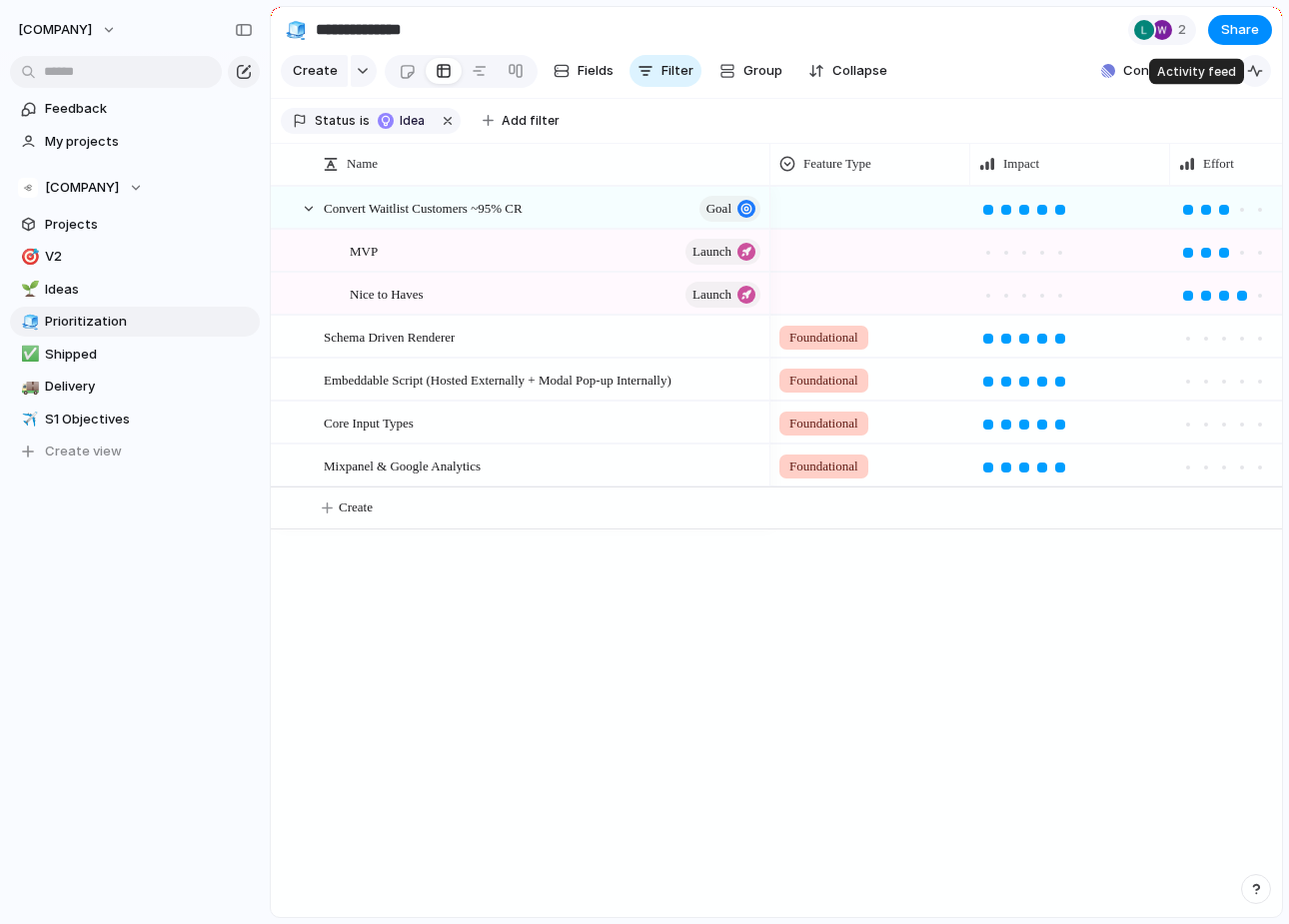 click at bounding box center [1255, 71] 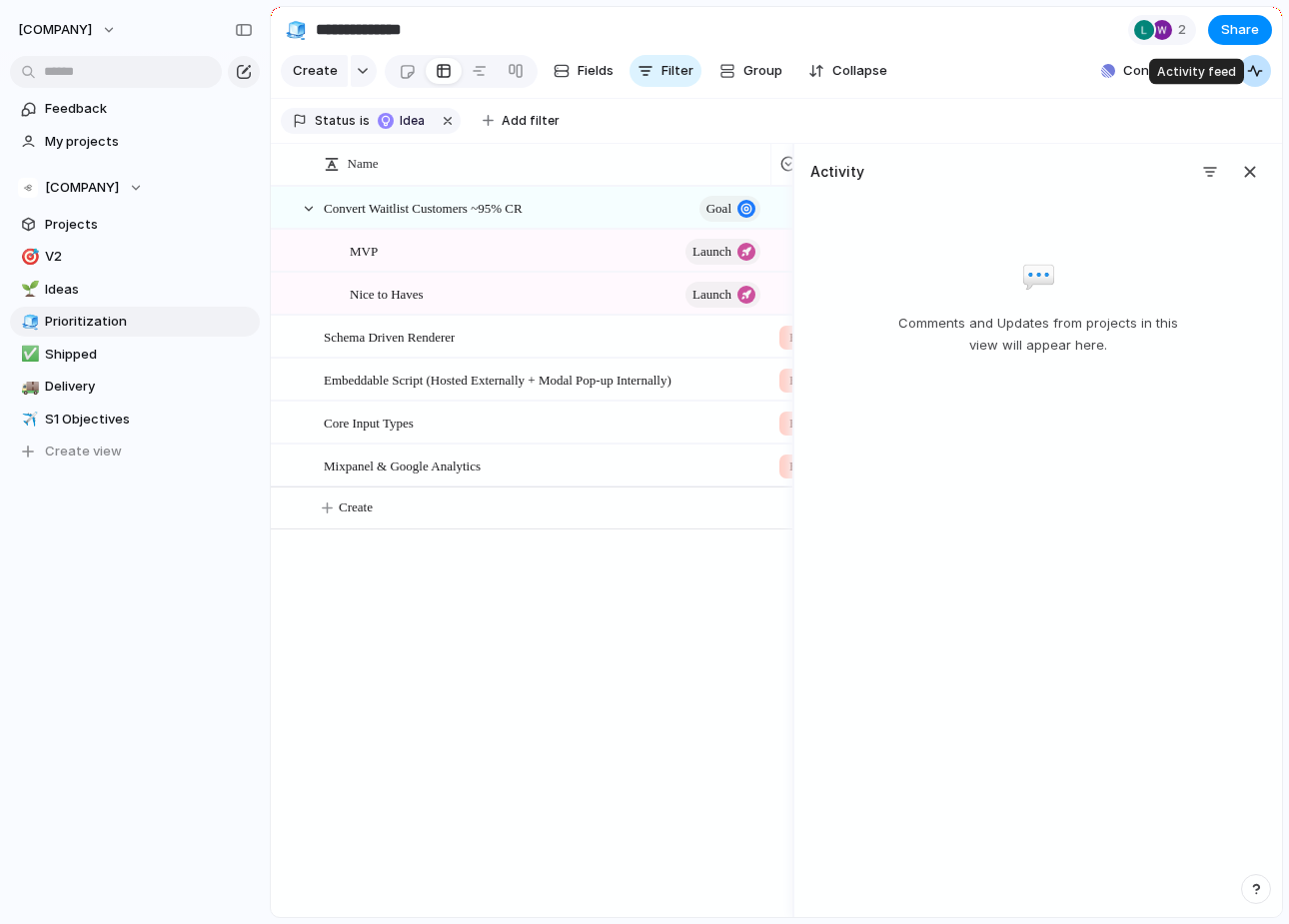 click at bounding box center (1255, 71) 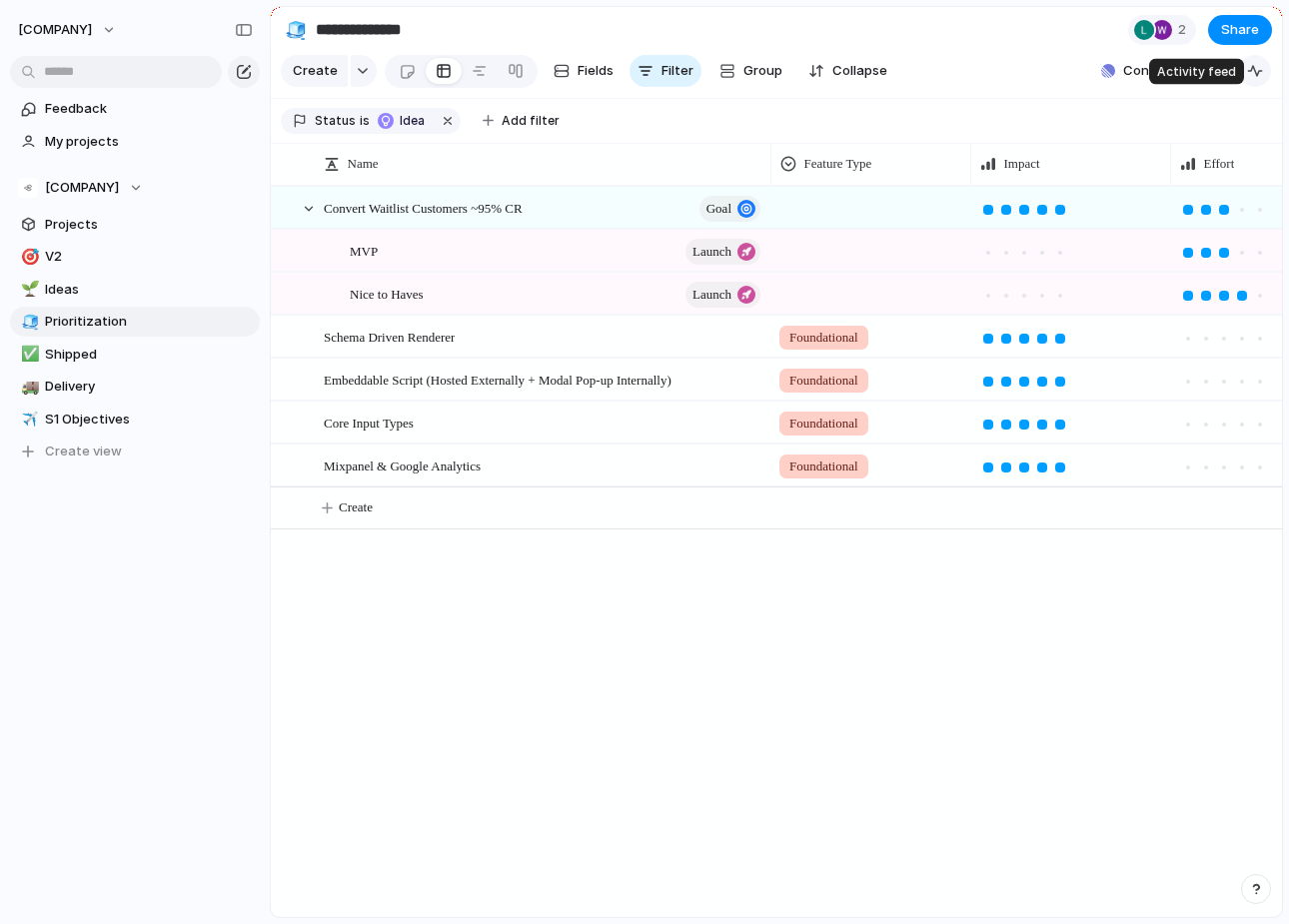 click at bounding box center [1255, 71] 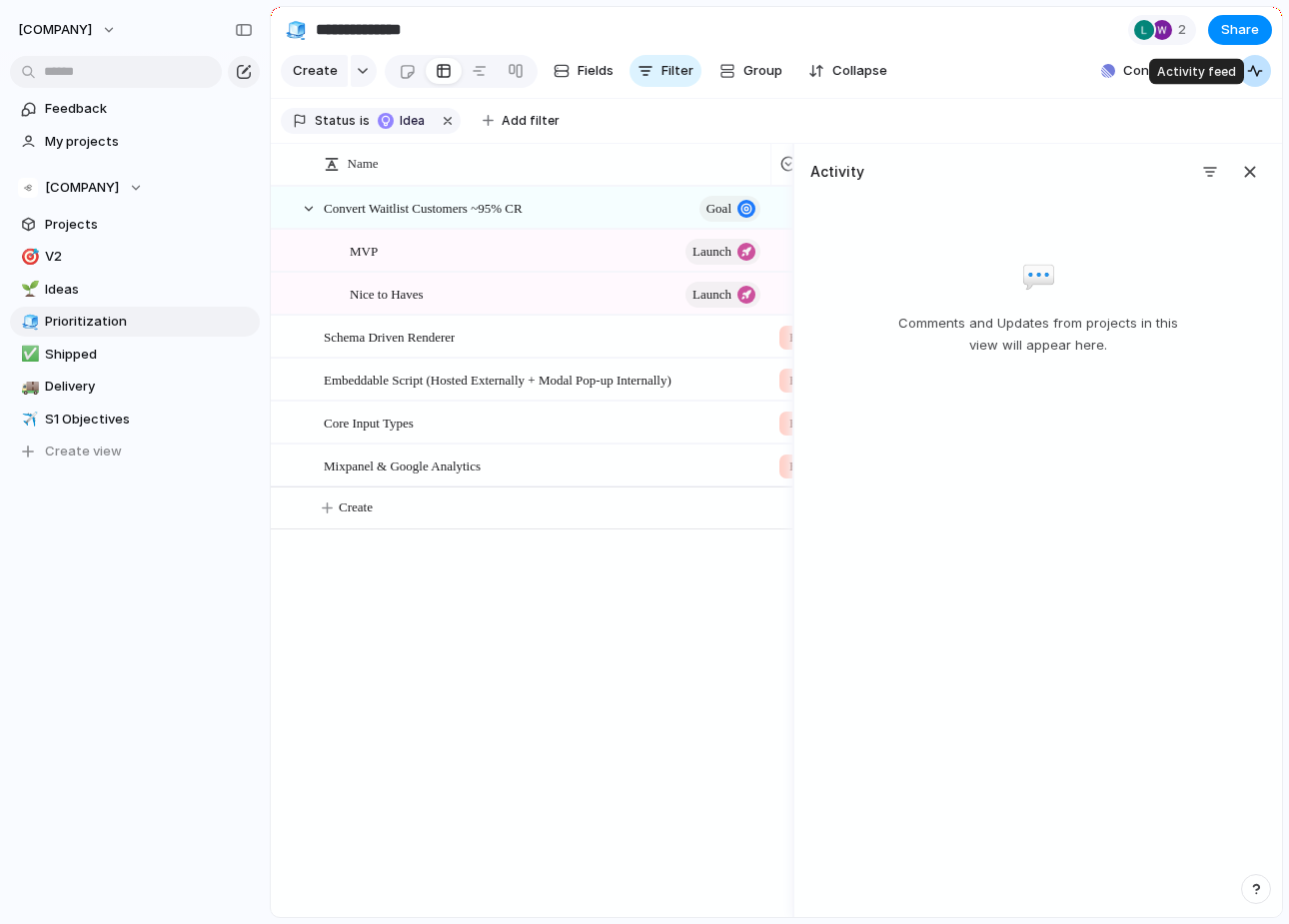click at bounding box center (1255, 71) 